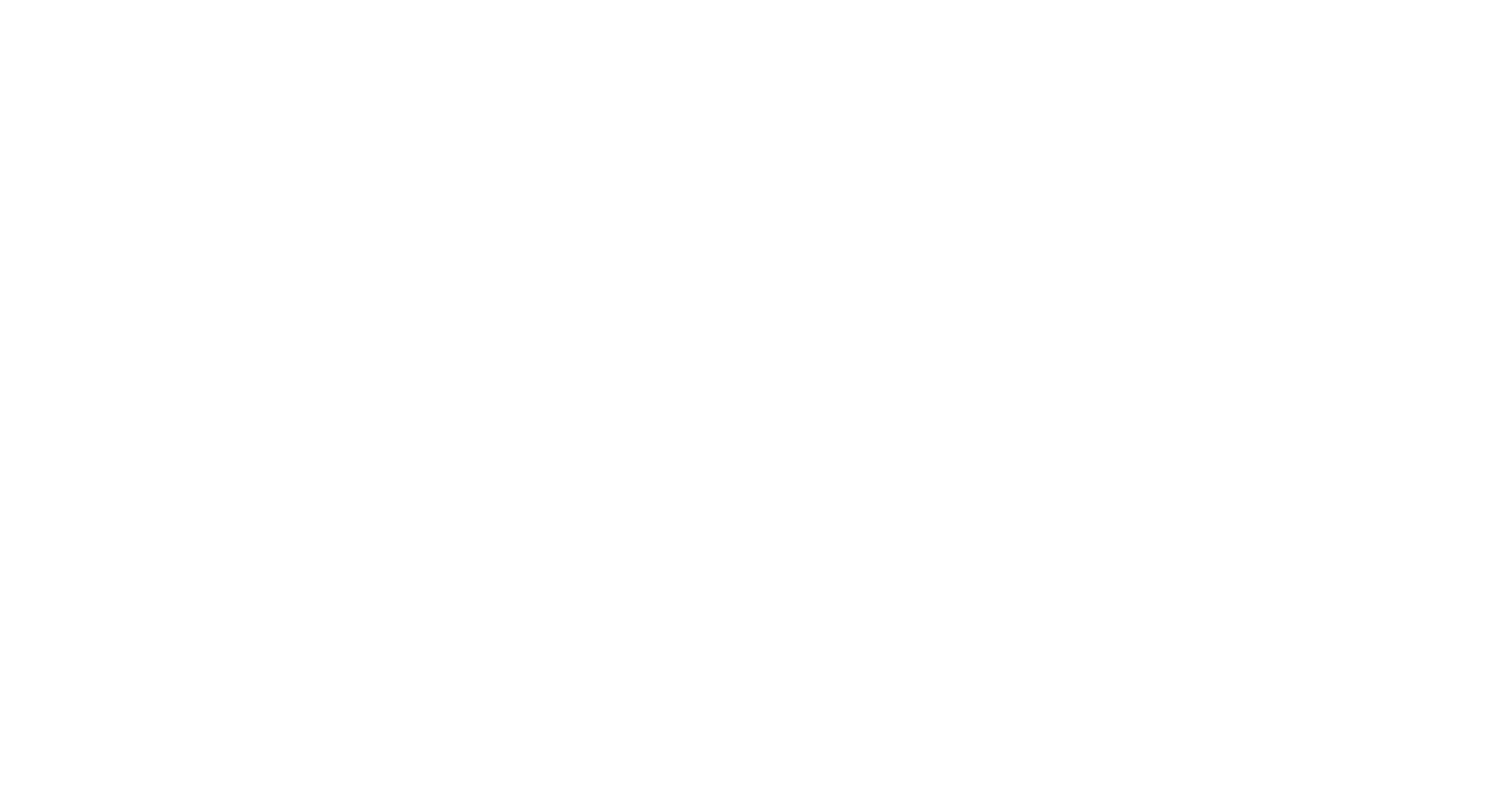 scroll, scrollTop: 0, scrollLeft: 0, axis: both 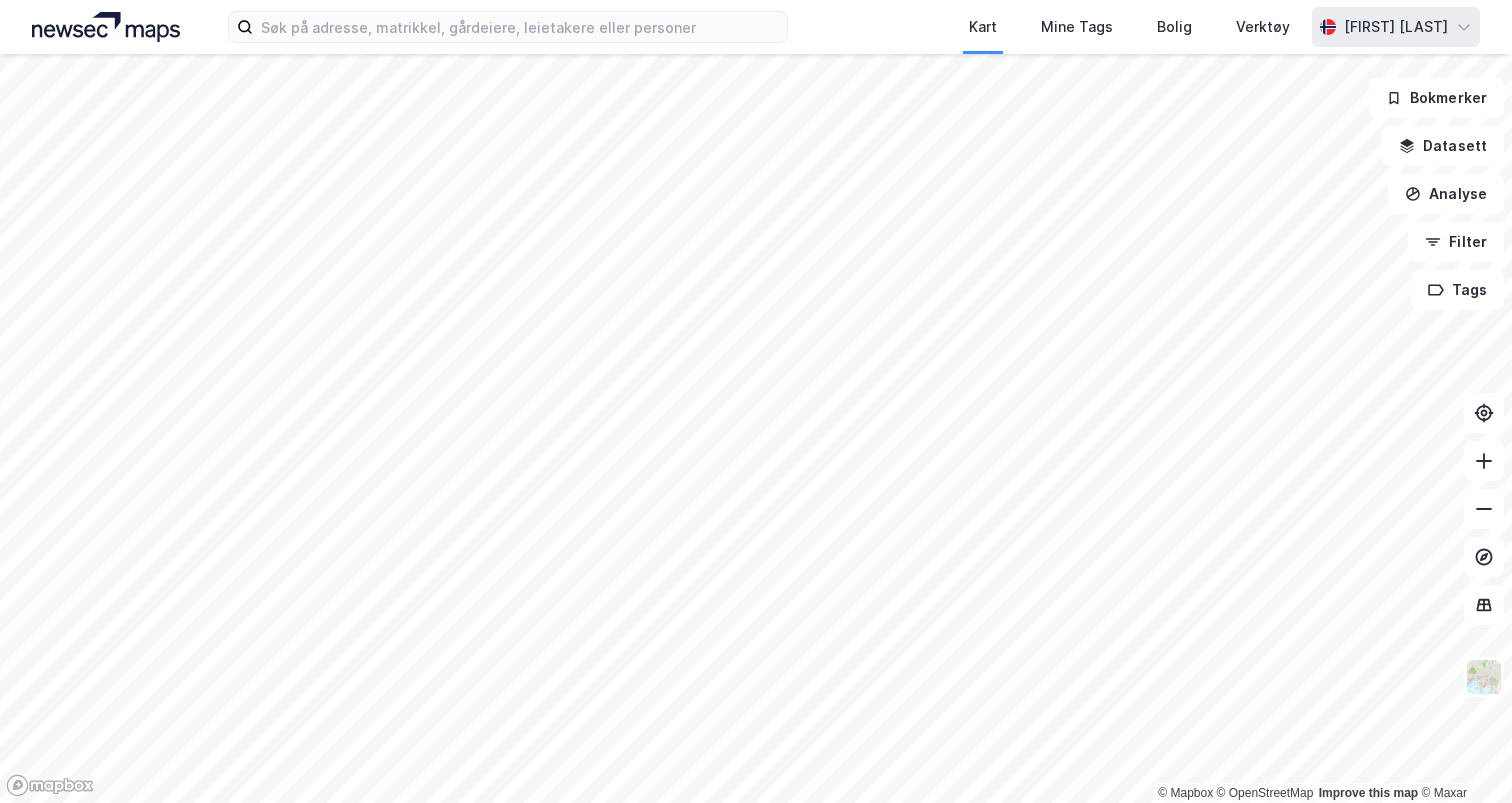 click on "[FIRST] [LAST]" at bounding box center [1396, 27] 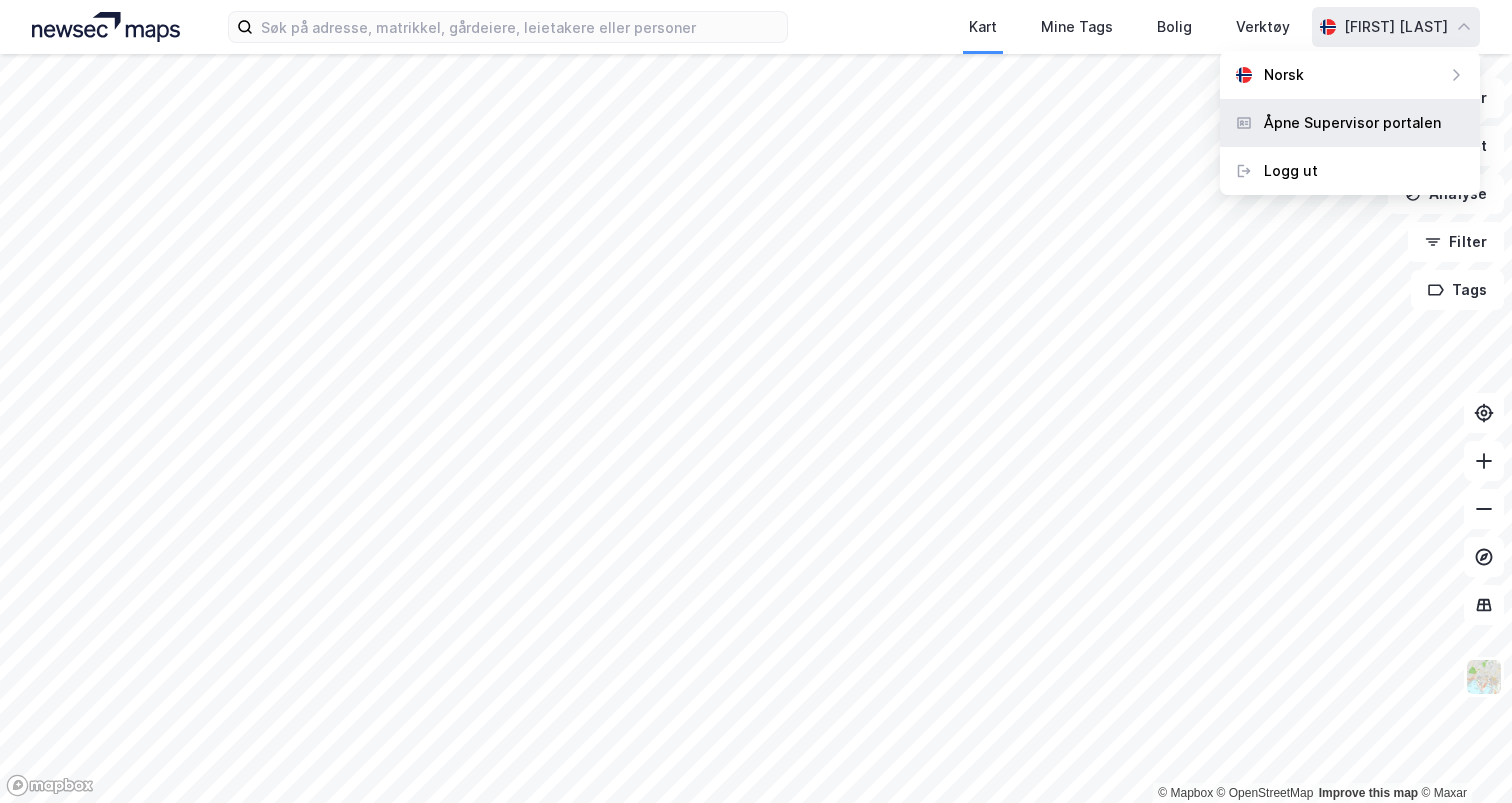 click on "Åpne Supervisor portalen" at bounding box center [1350, 123] 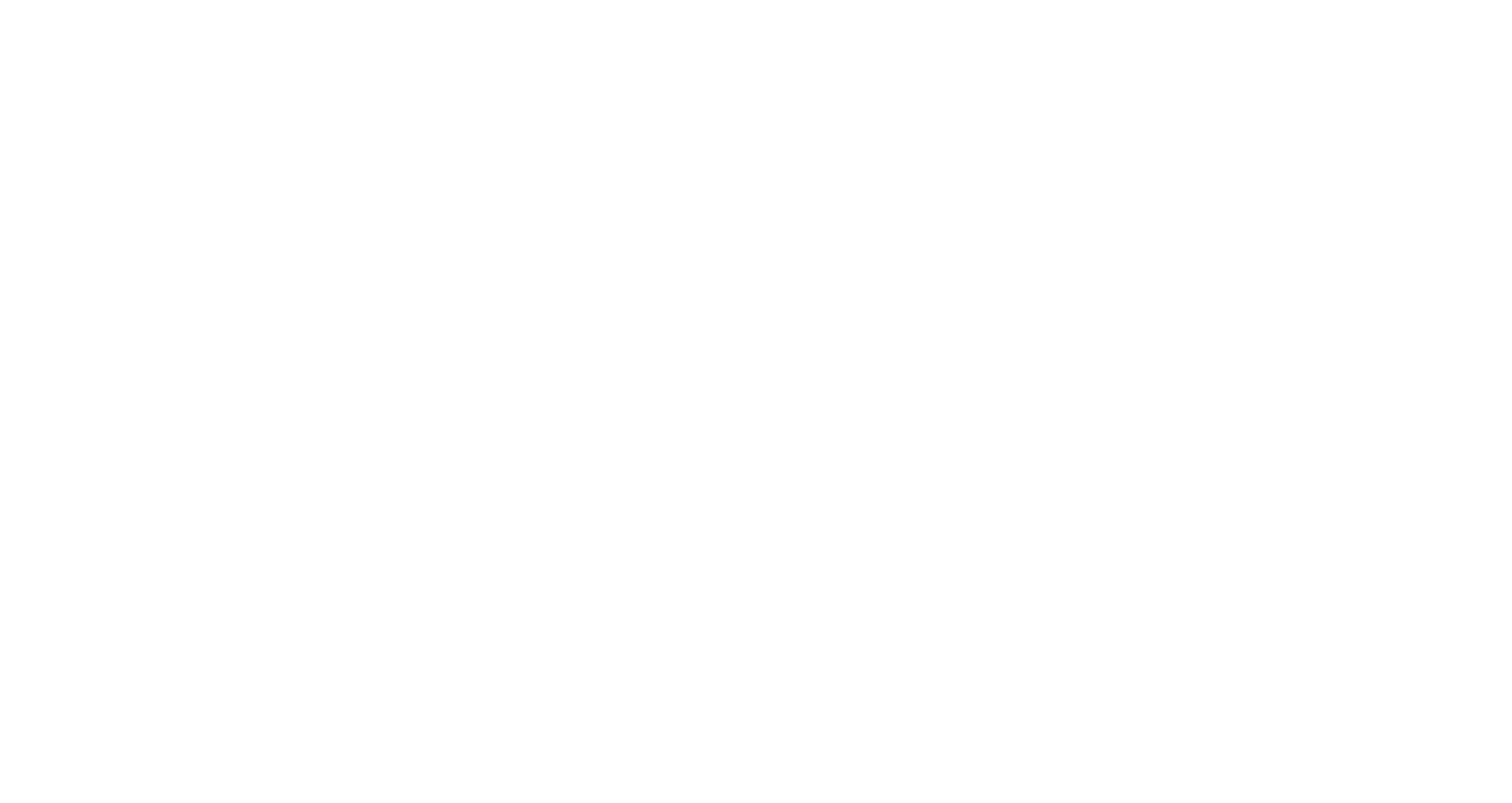 scroll, scrollTop: 0, scrollLeft: 0, axis: both 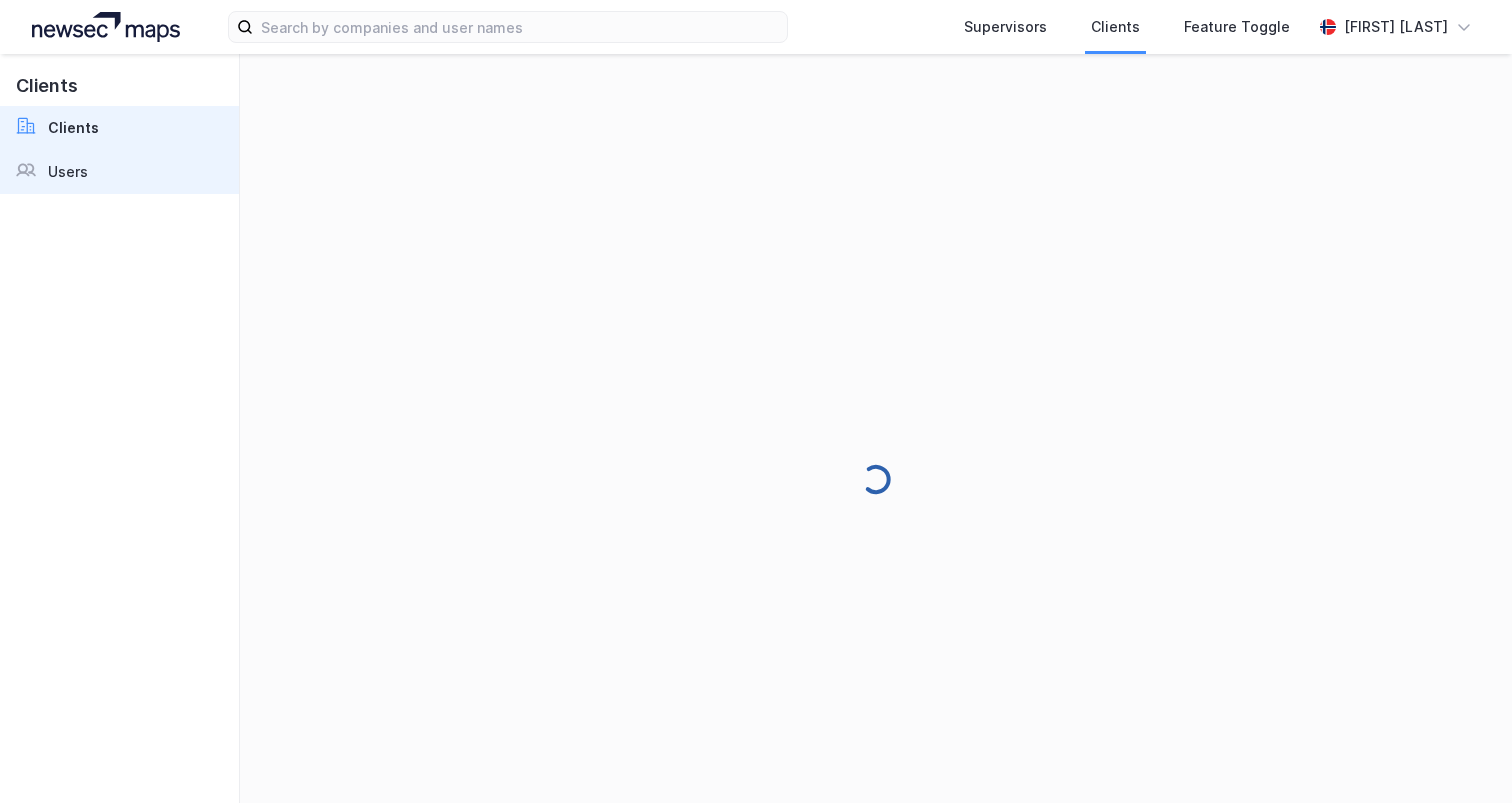 click on "Users" at bounding box center [119, 172] 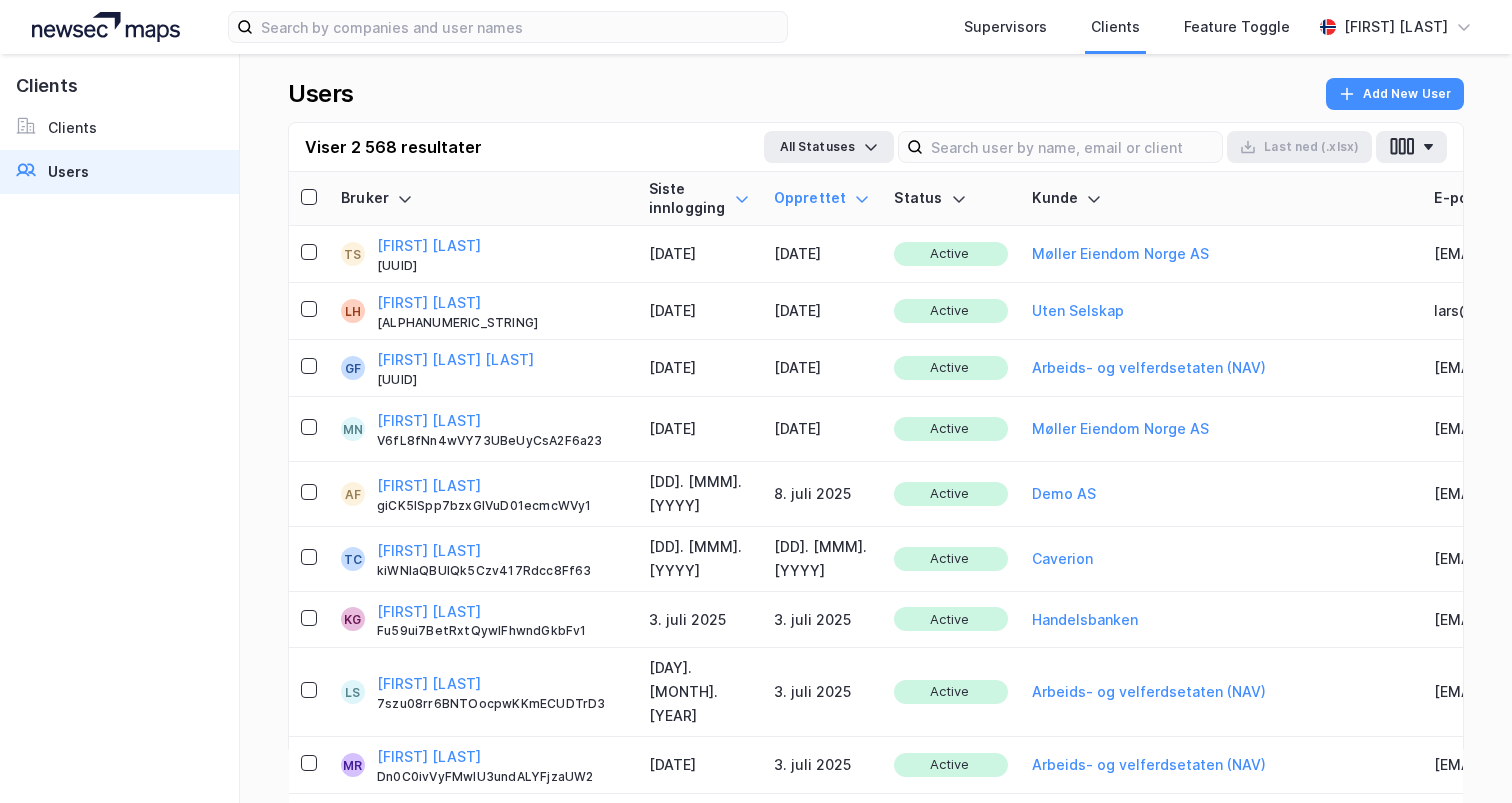 click 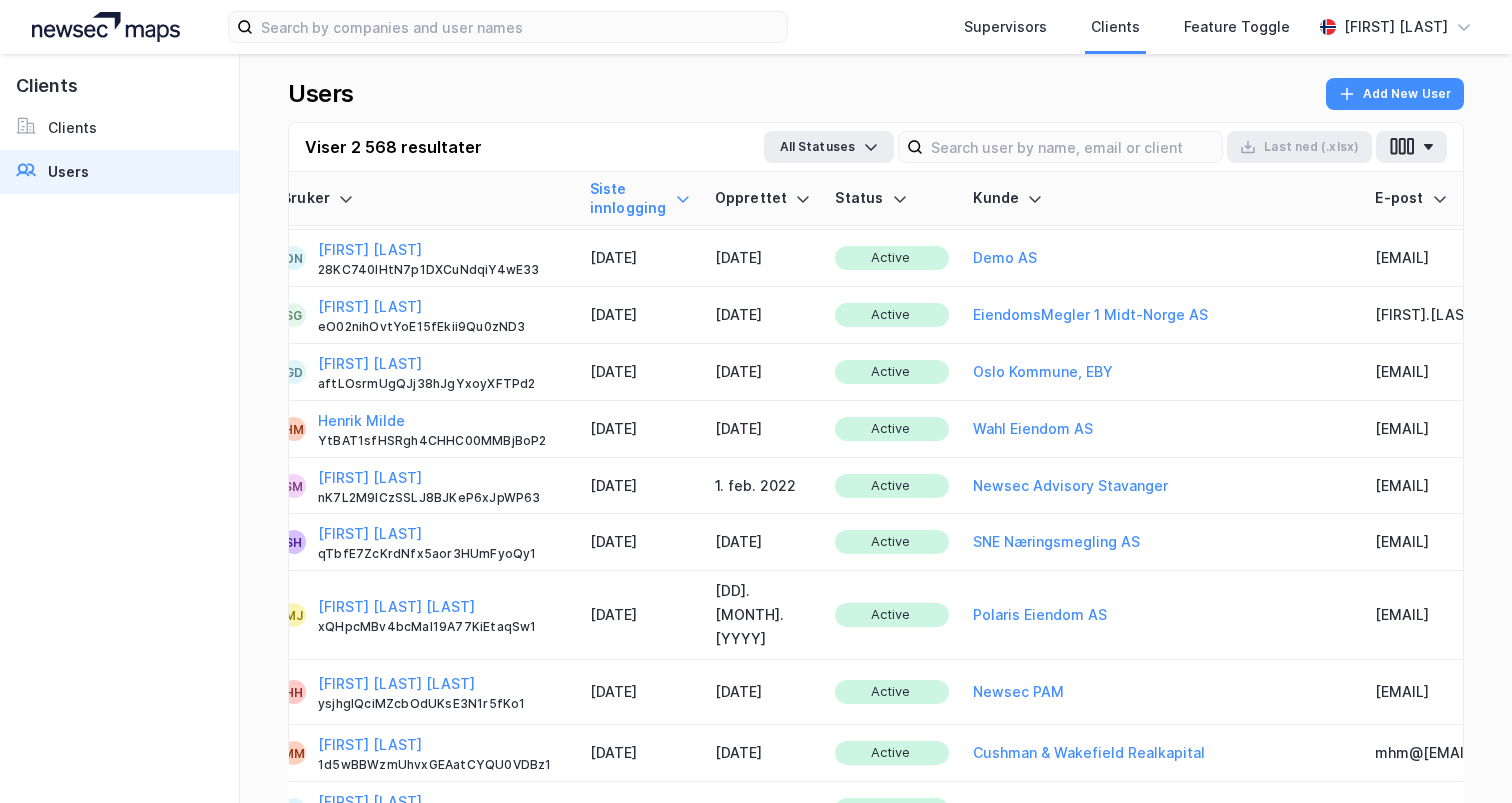 scroll, scrollTop: 8318, scrollLeft: 59, axis: both 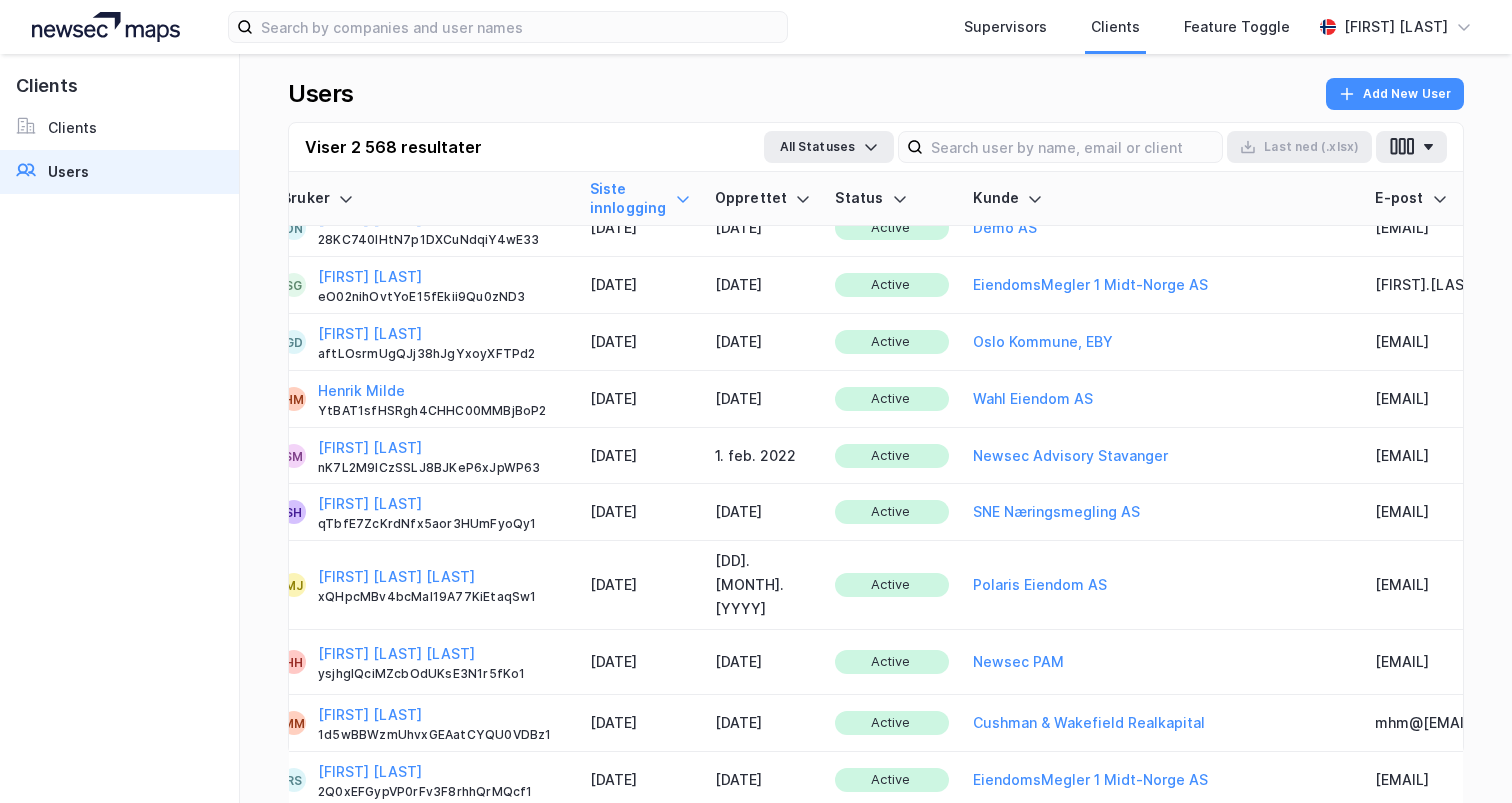 click on "EiendomsMegler 1 Midt-Norge AS" at bounding box center (1090, 1315) 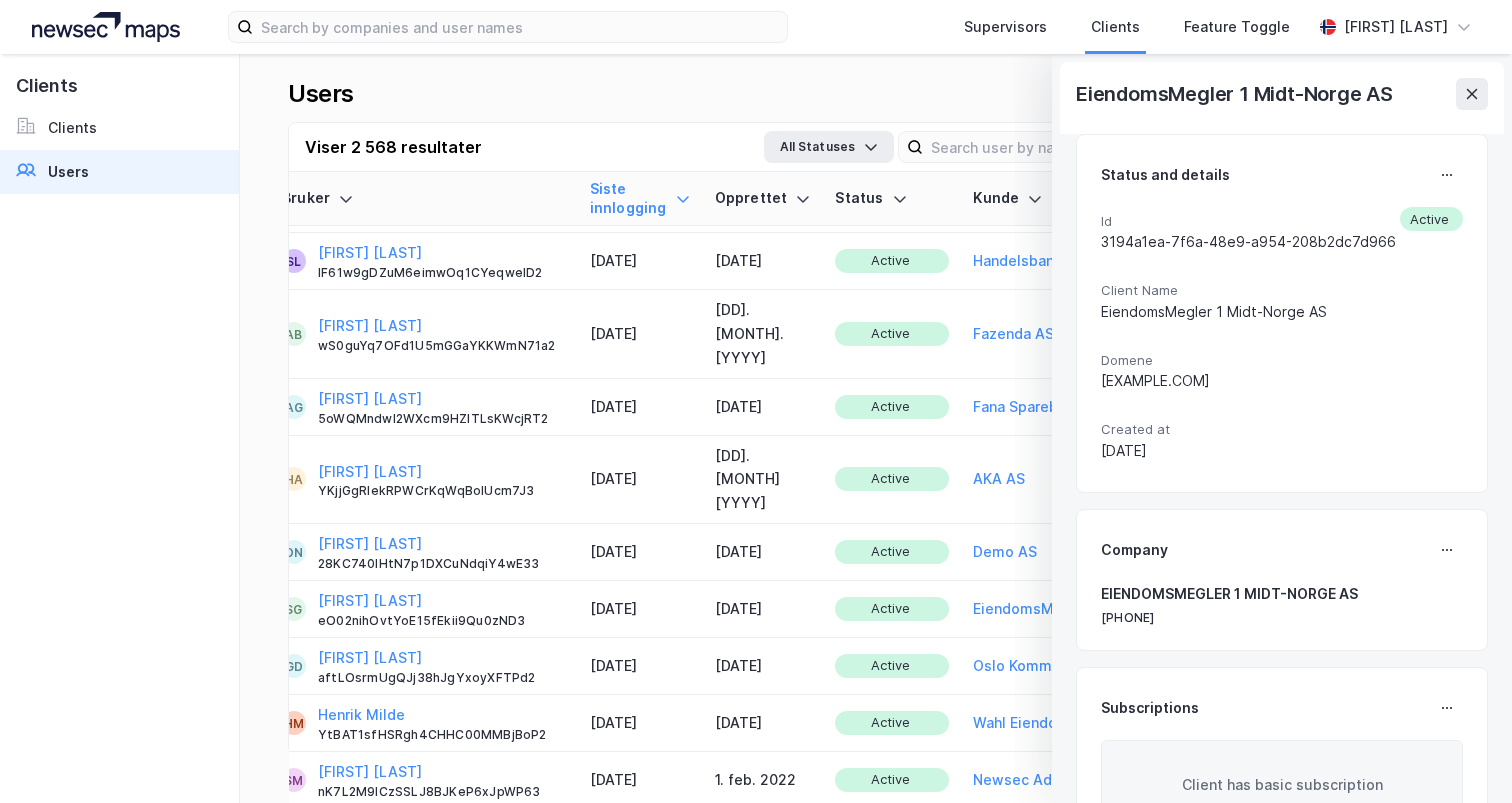 scroll, scrollTop: 8318, scrollLeft: 59, axis: both 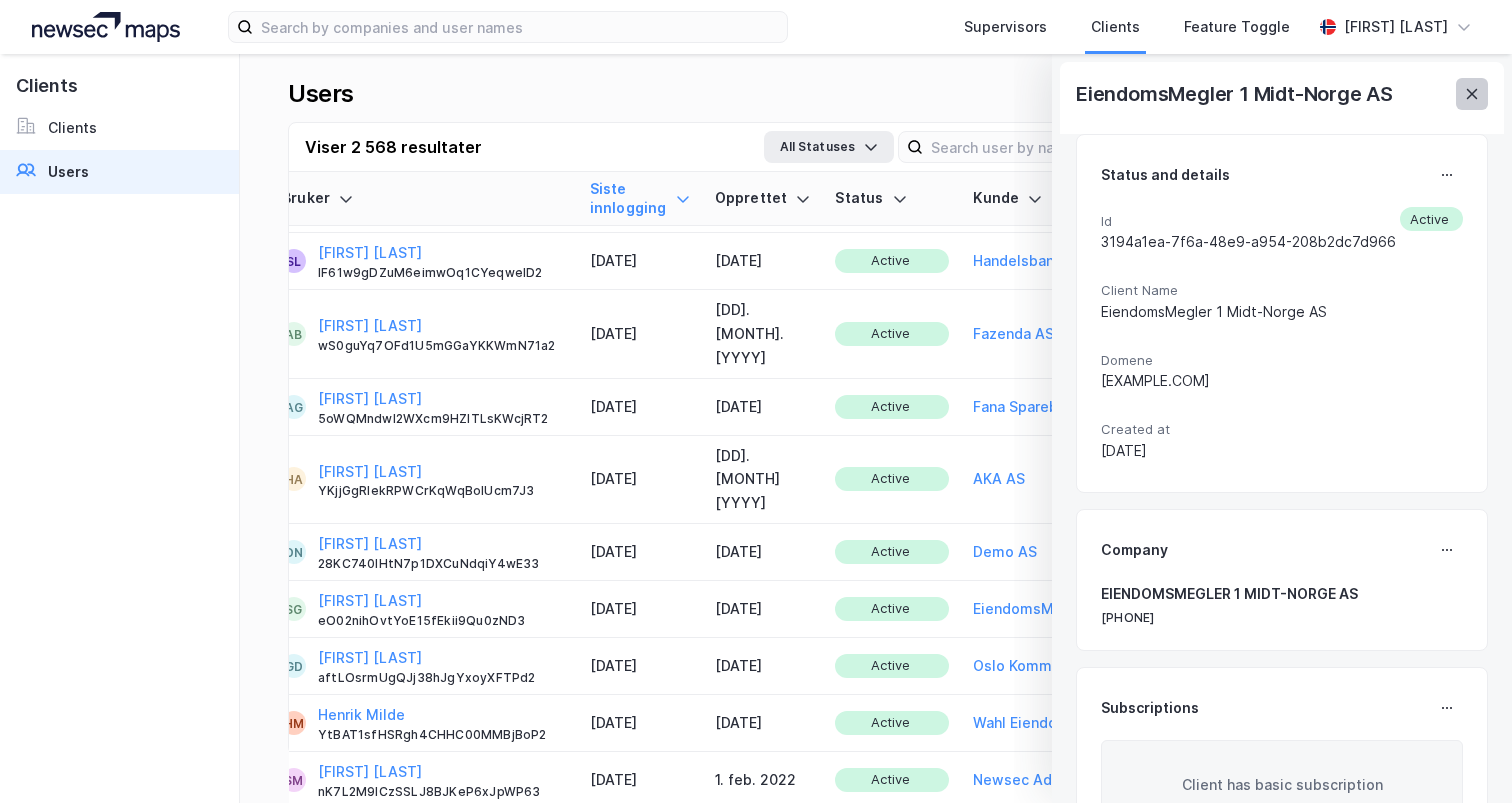 click 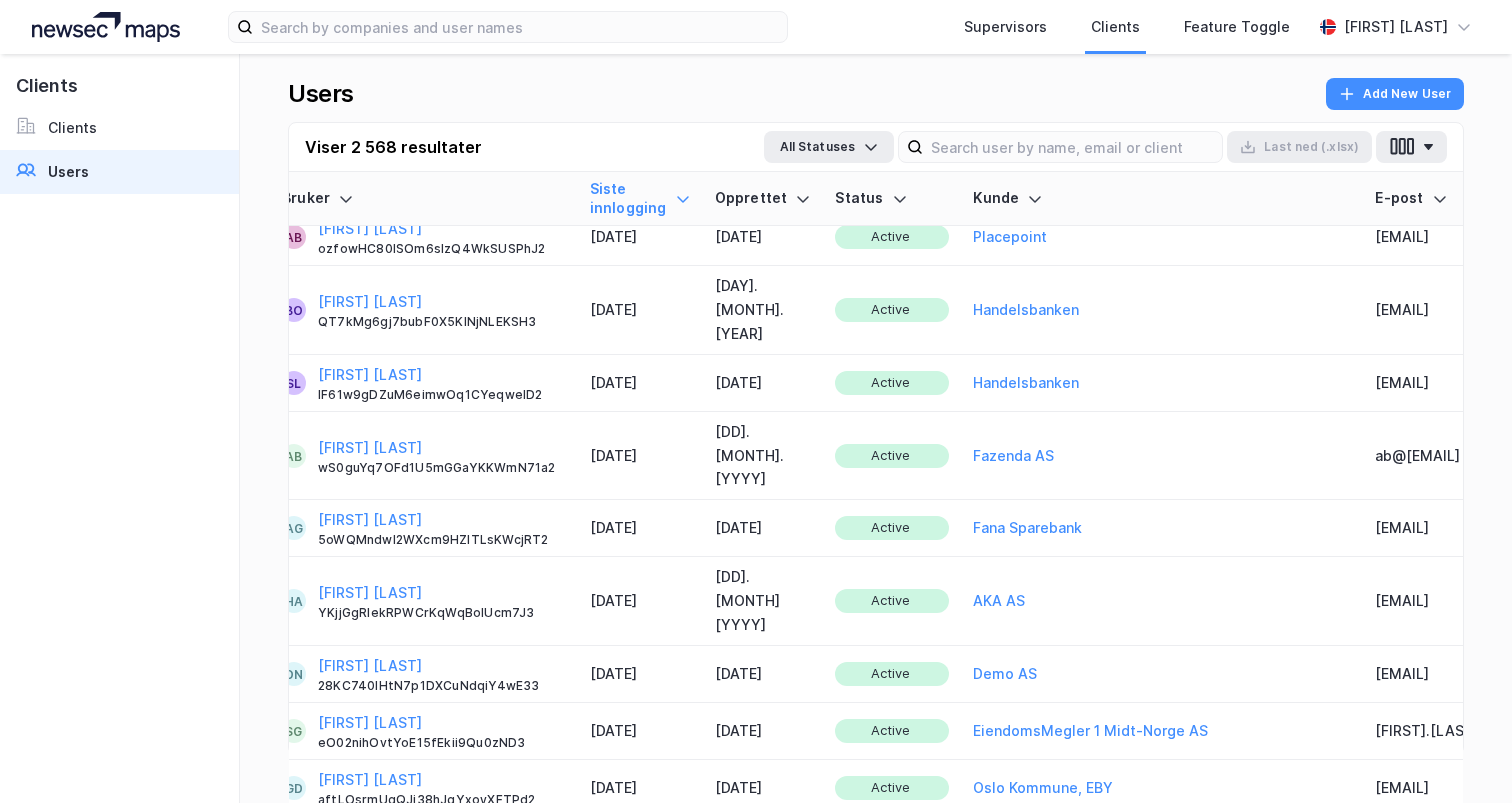 scroll, scrollTop: 8318, scrollLeft: 0, axis: vertical 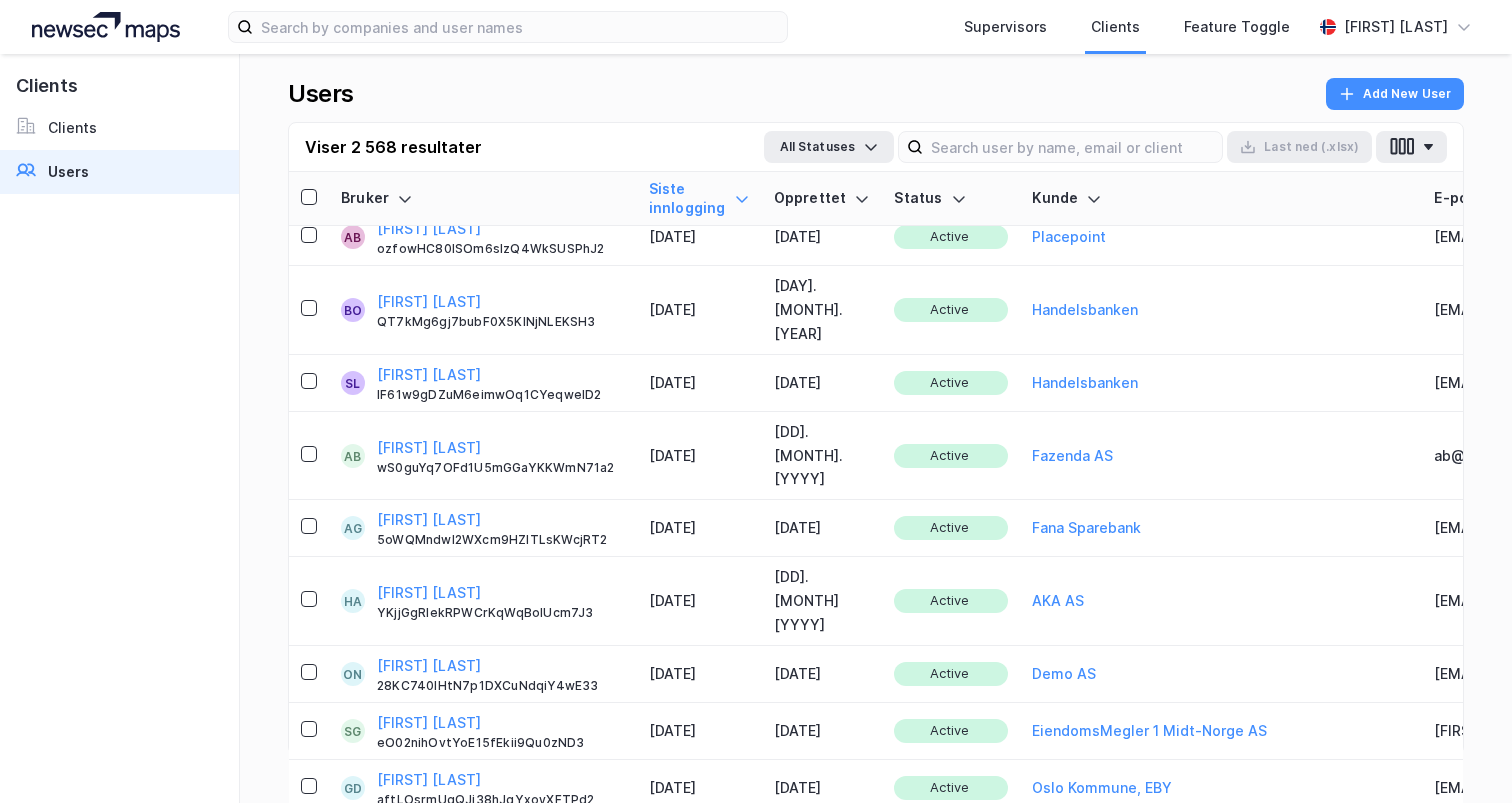 click at bounding box center [106, 27] 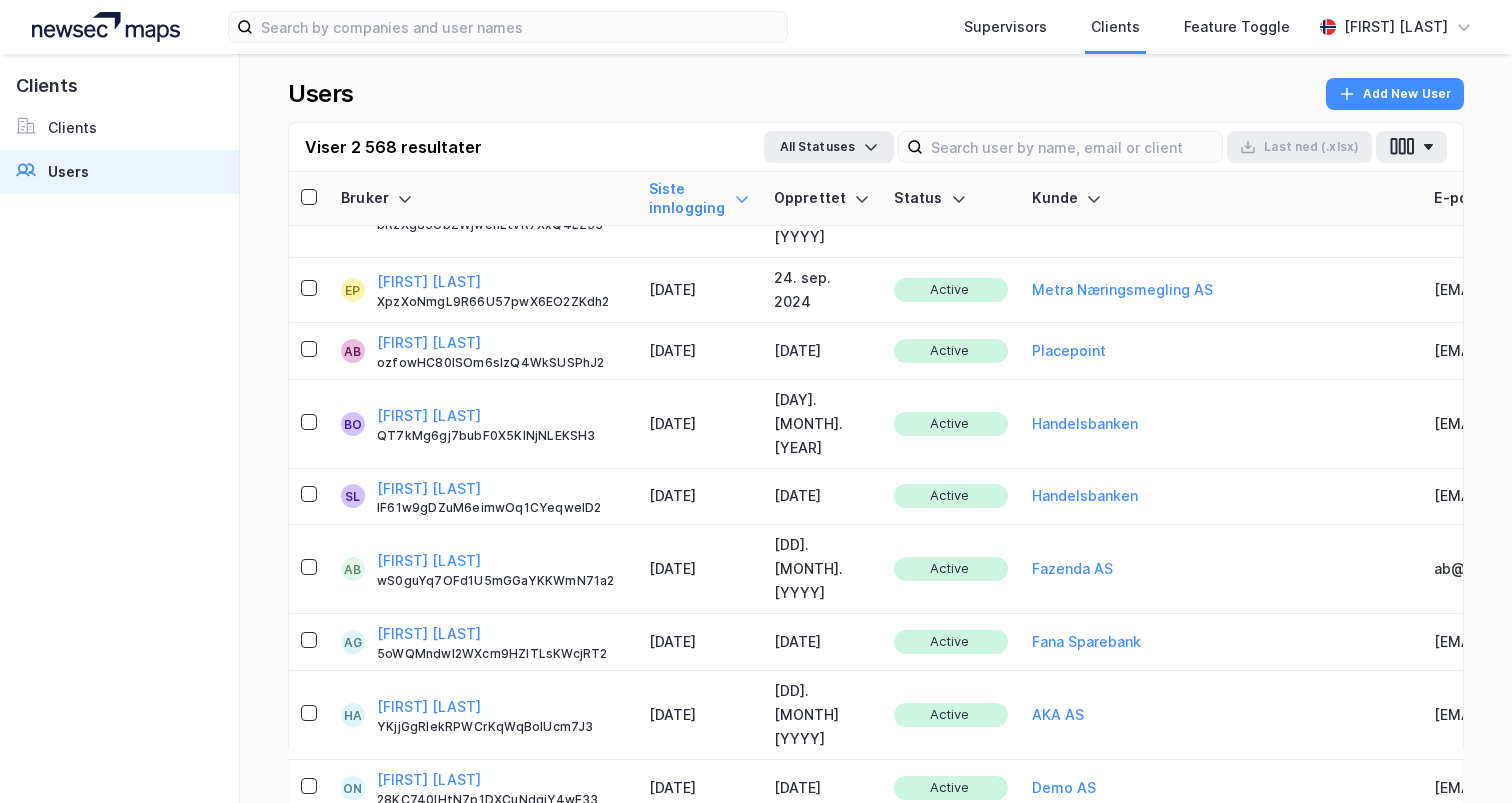 click at bounding box center [106, 27] 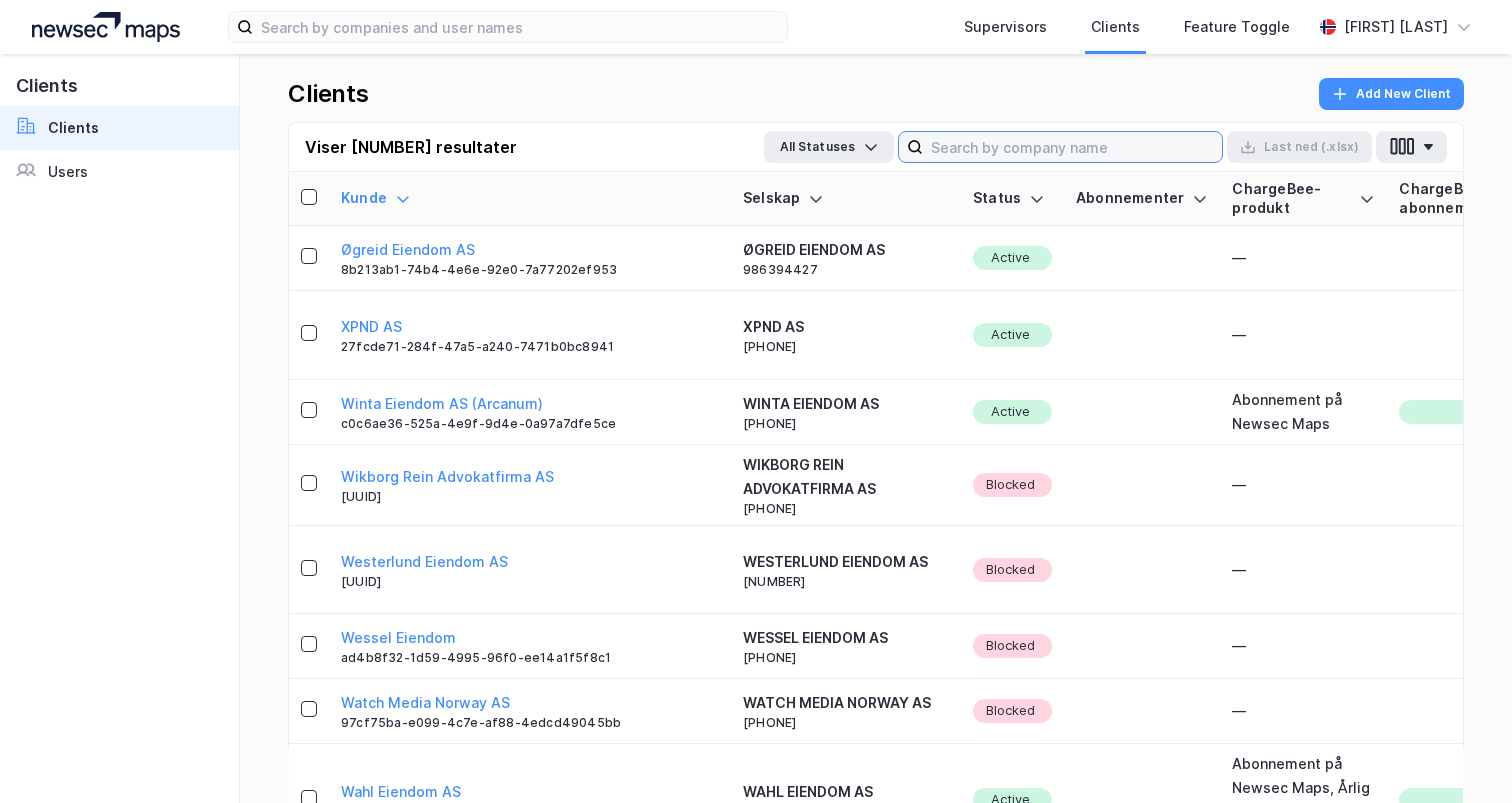 click at bounding box center (1072, 147) 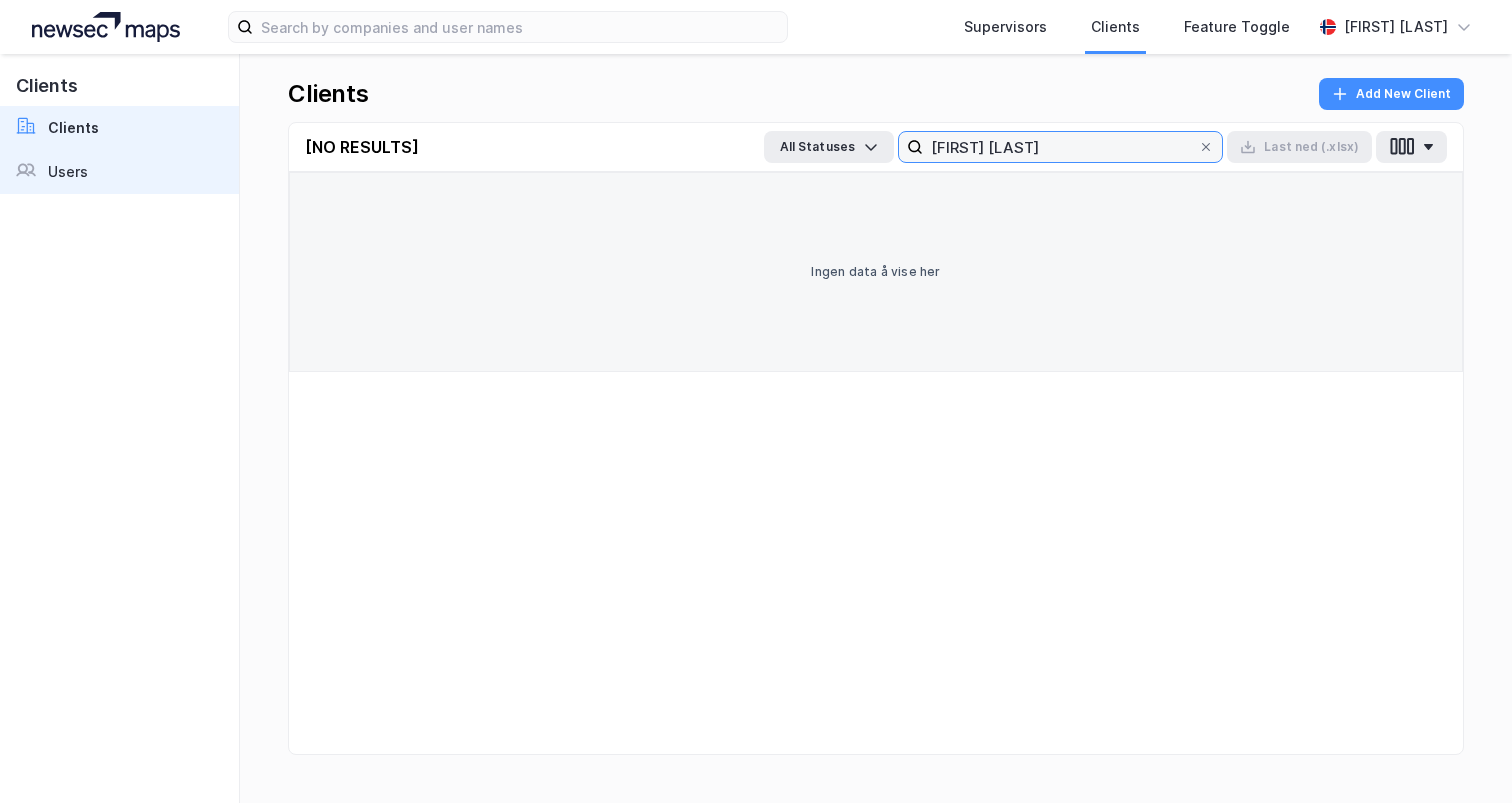 type on "[FIRST] [LAST]" 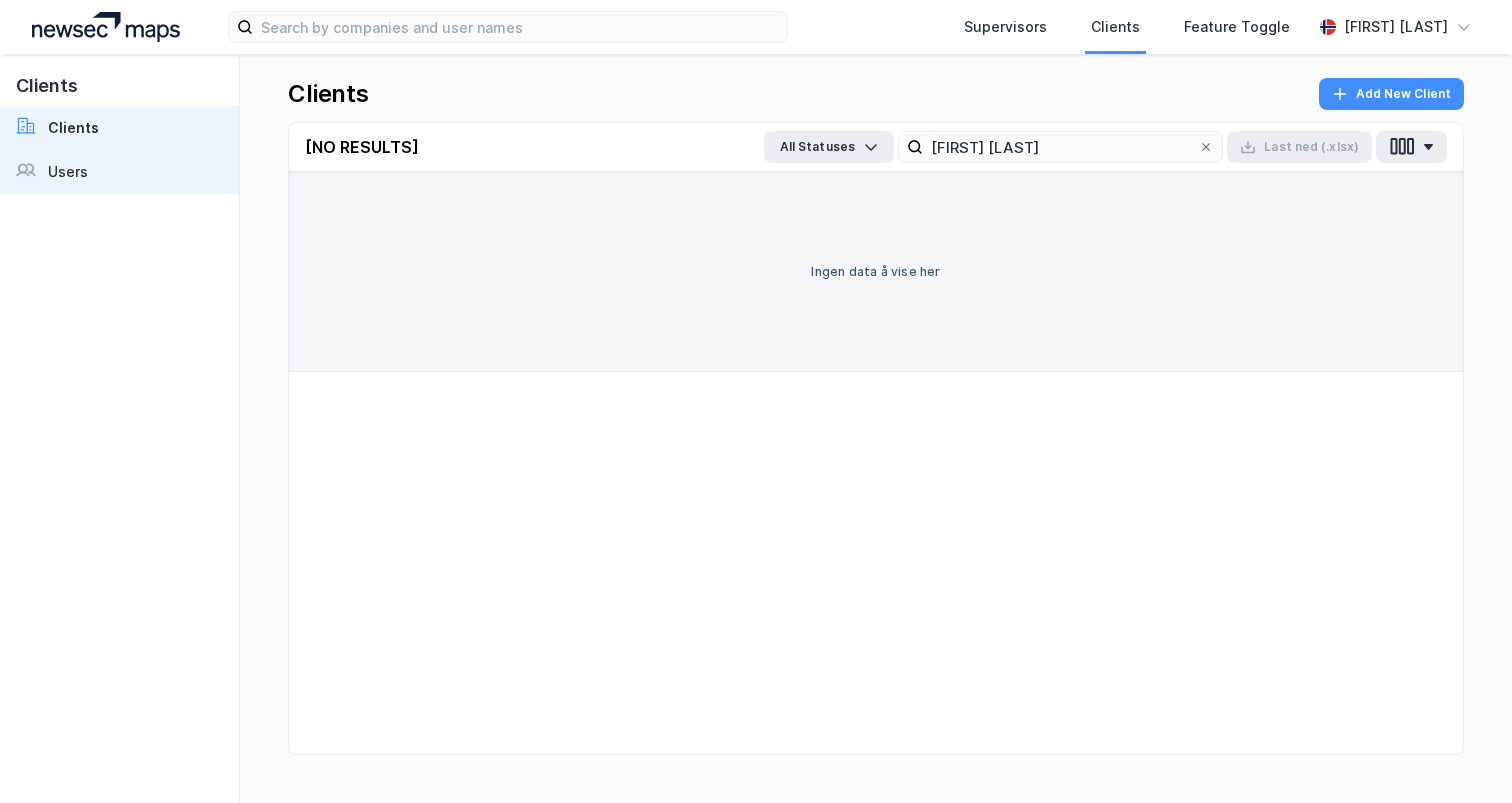 click on "Users" at bounding box center (119, 172) 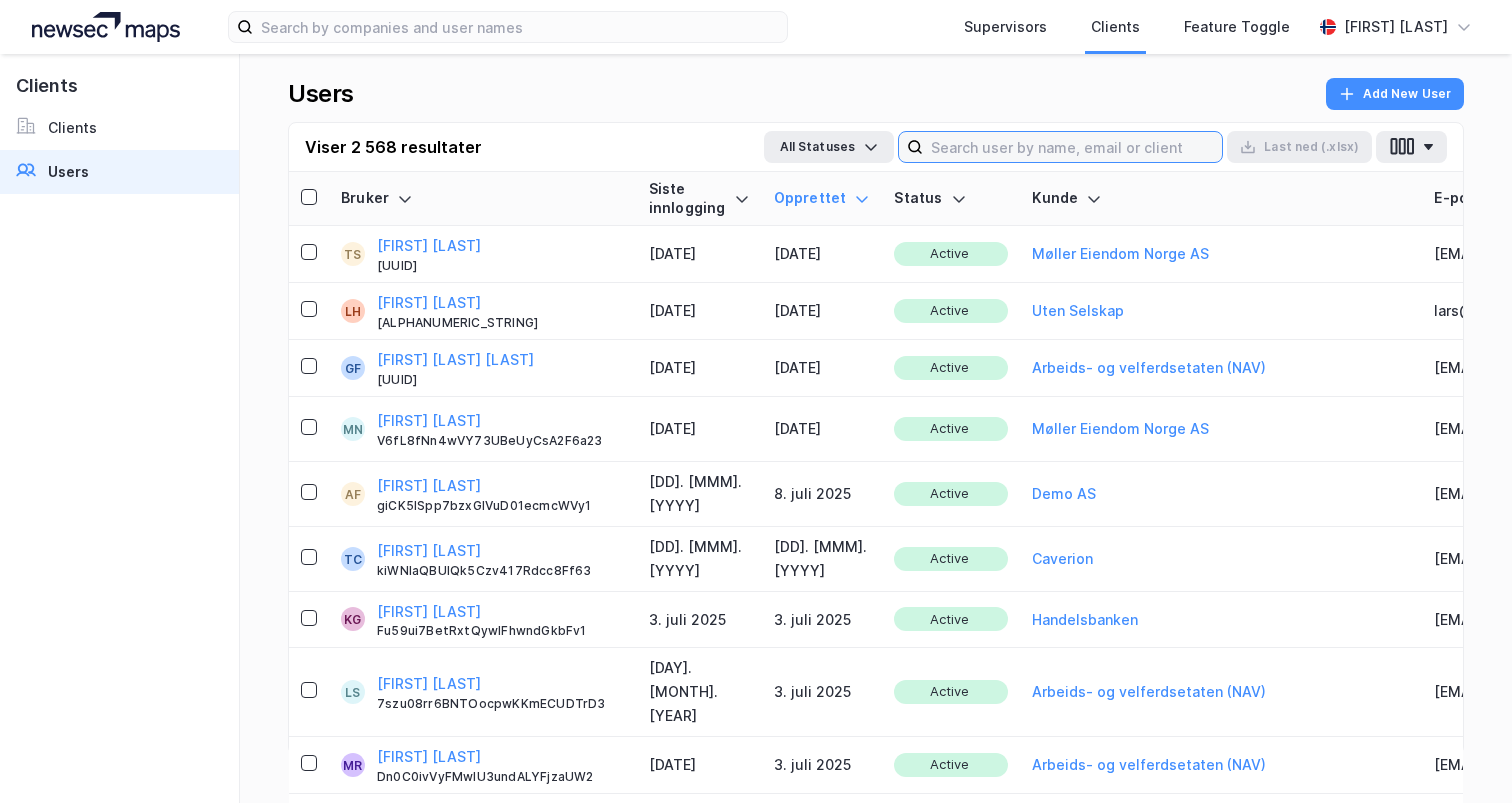 click at bounding box center [1072, 147] 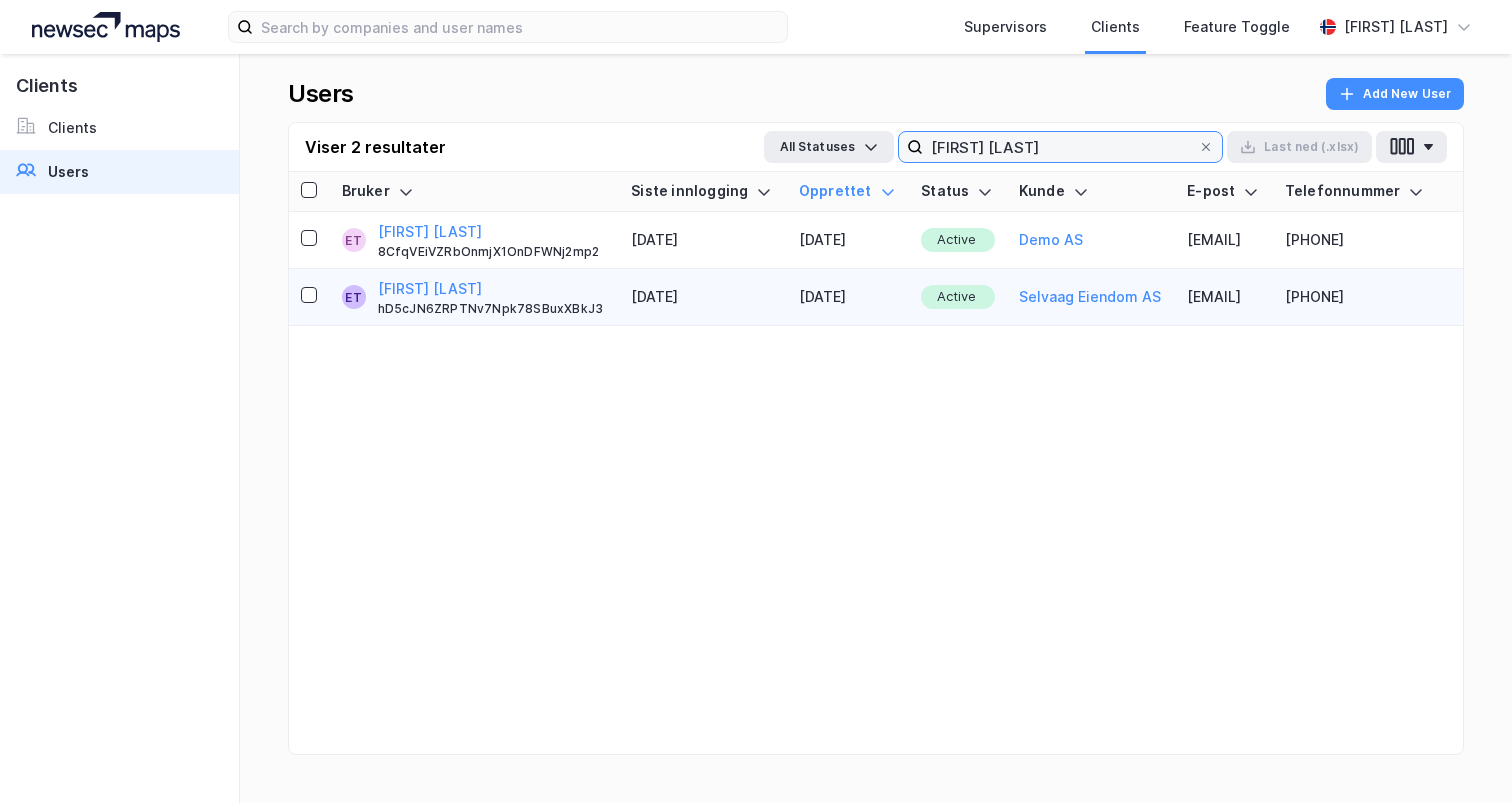 scroll, scrollTop: 0, scrollLeft: 0, axis: both 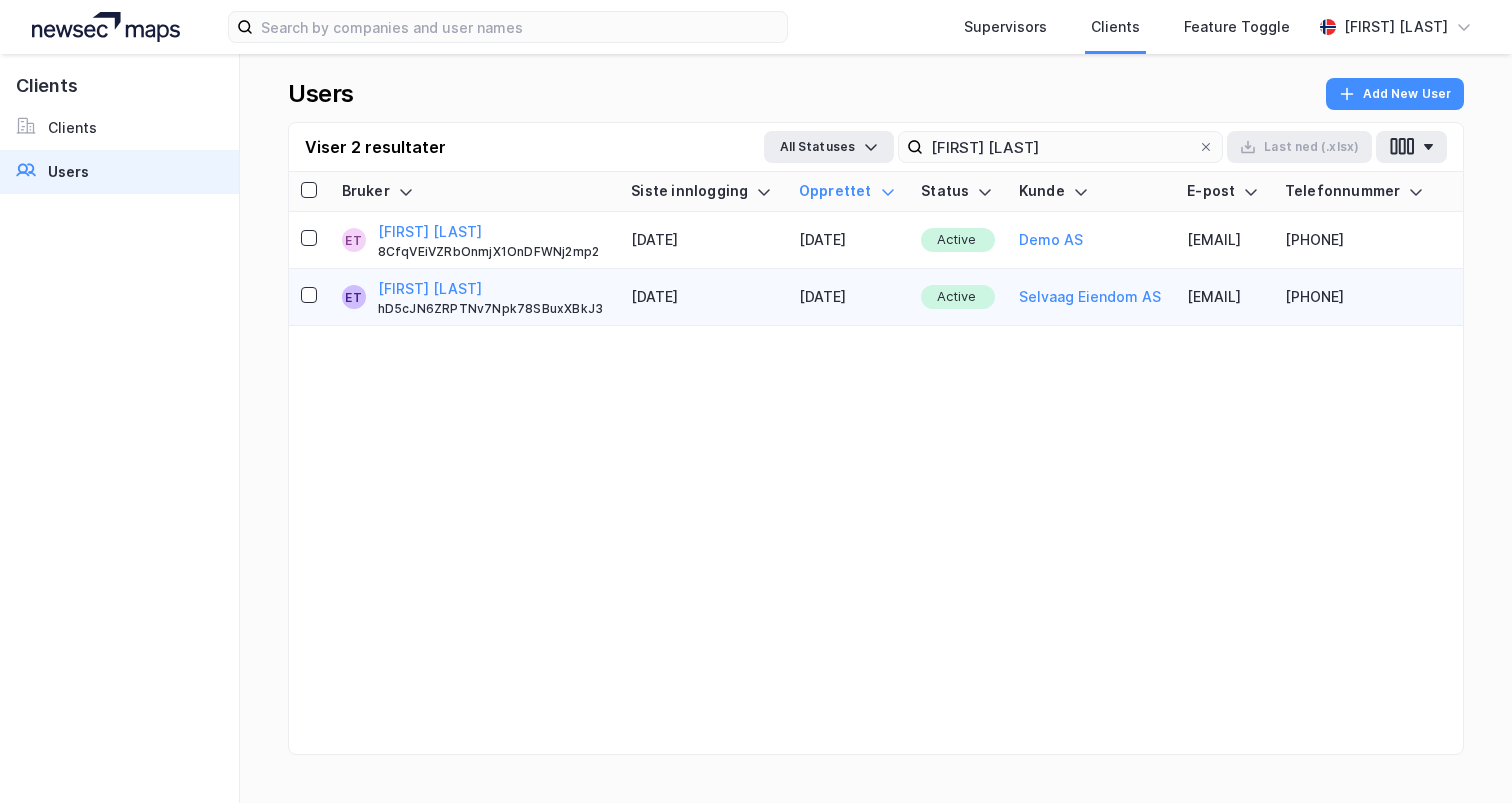 drag, startPoint x: 1356, startPoint y: 309, endPoint x: 1108, endPoint y: 310, distance: 248.00201 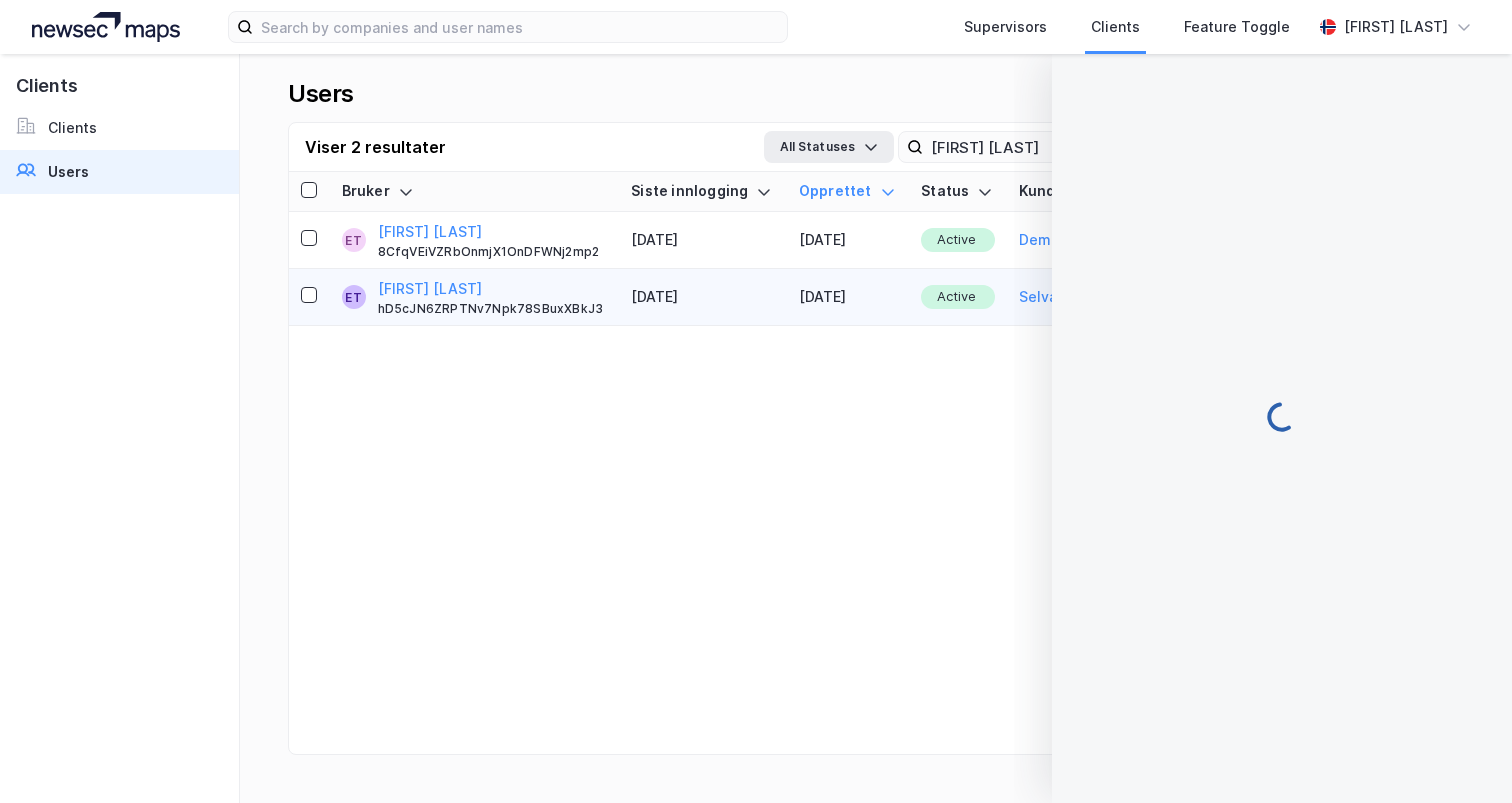 copy on "[EMAIL]" 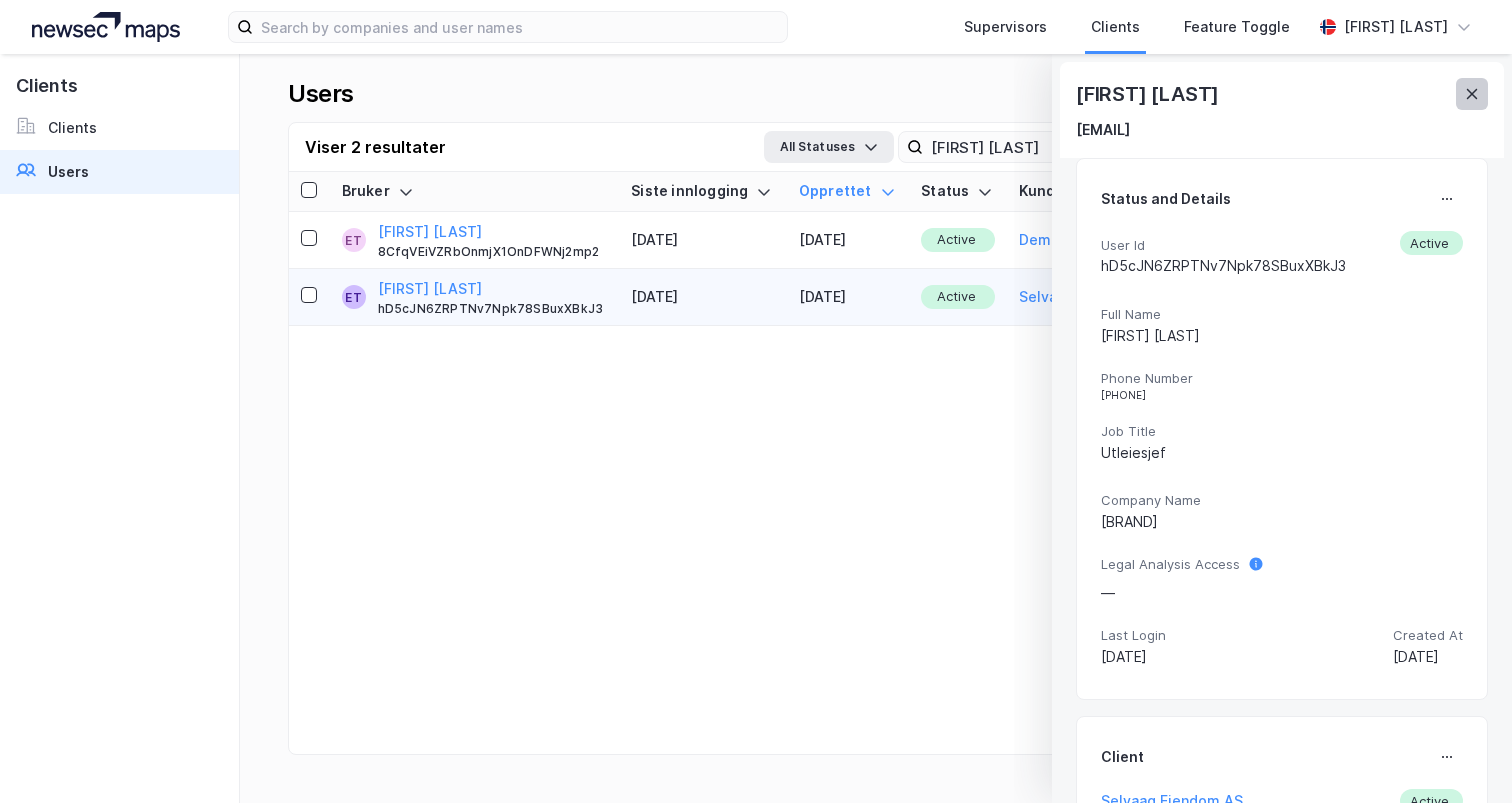 click 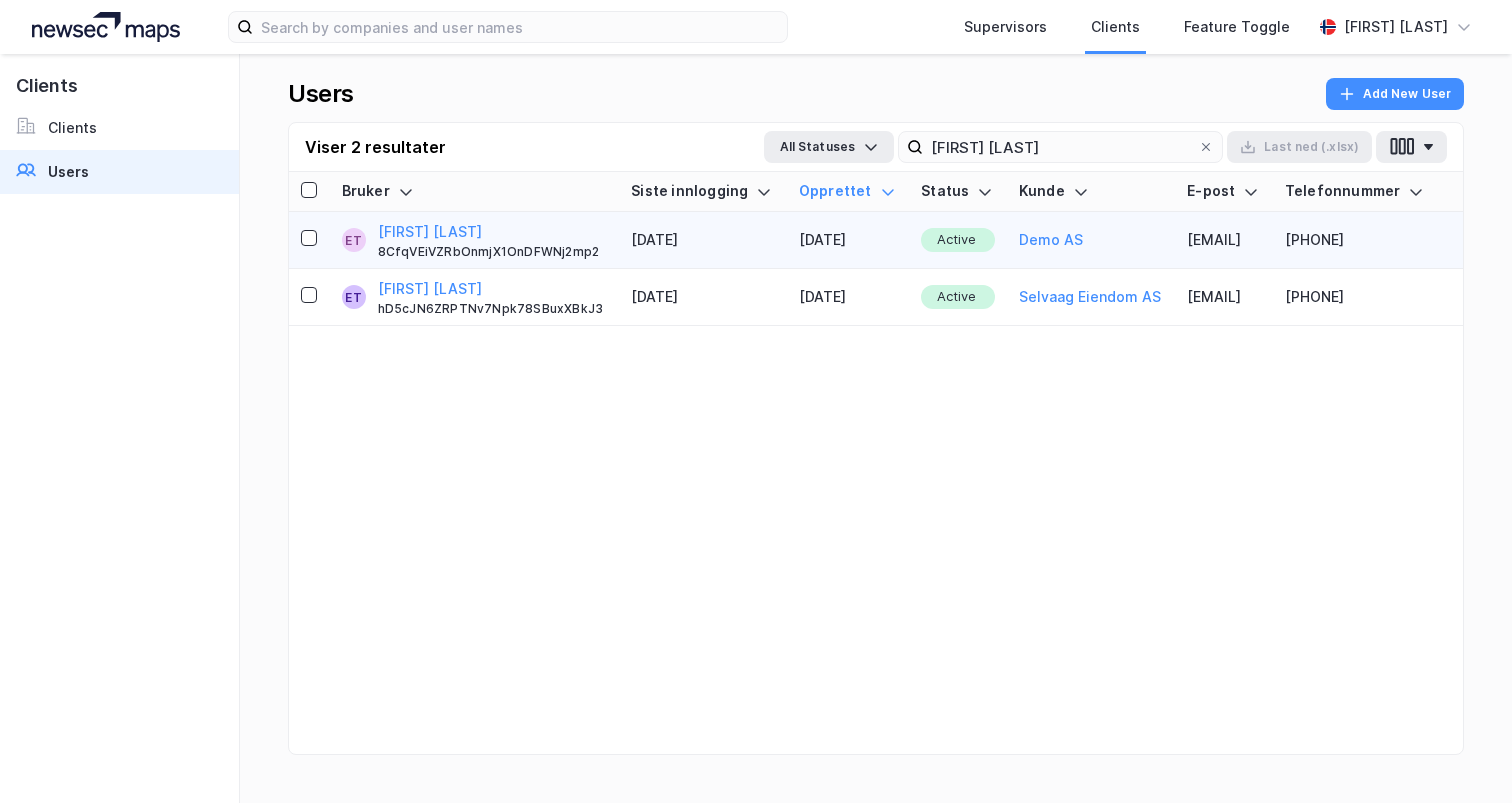 scroll, scrollTop: 0, scrollLeft: 27, axis: horizontal 